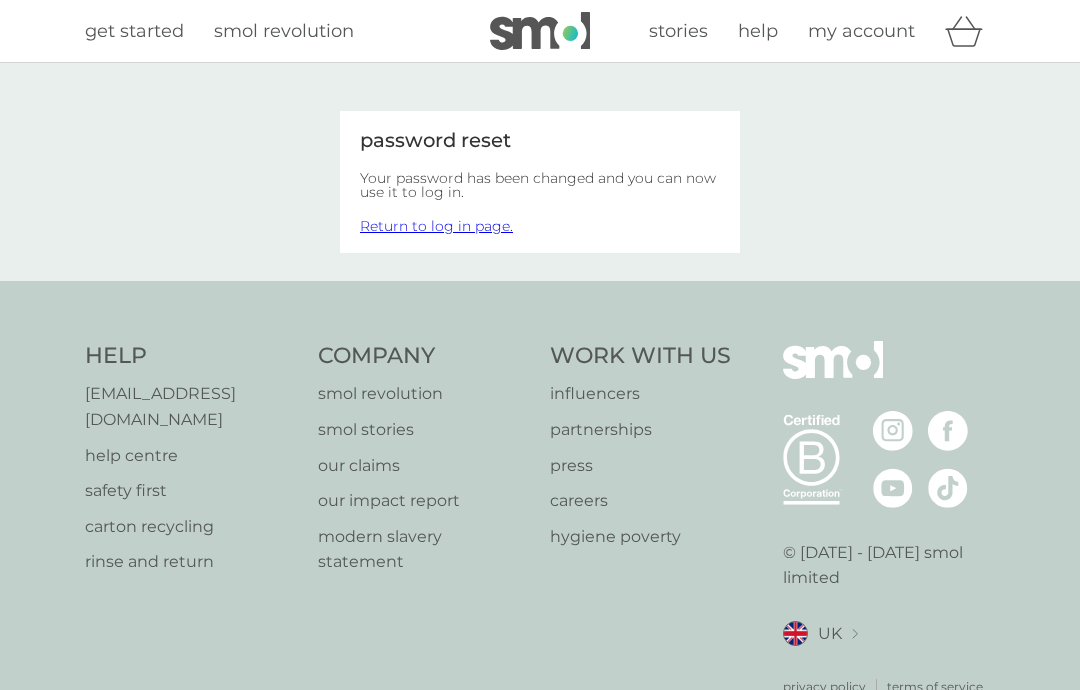 scroll, scrollTop: 0, scrollLeft: 0, axis: both 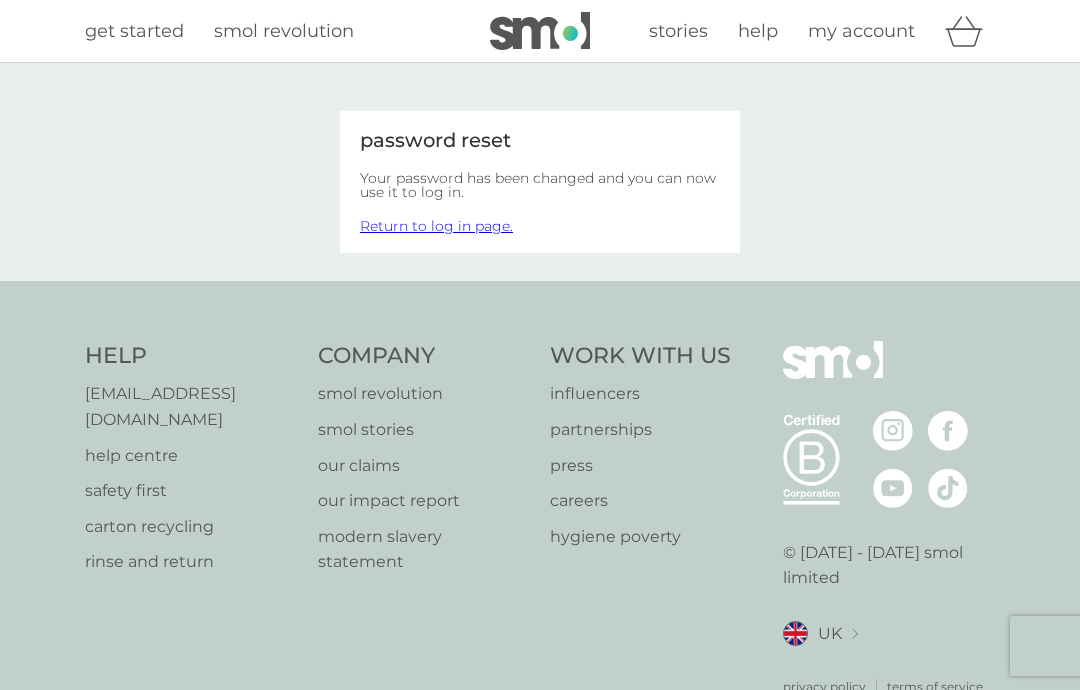 click on "Return to log in page." at bounding box center [436, 226] 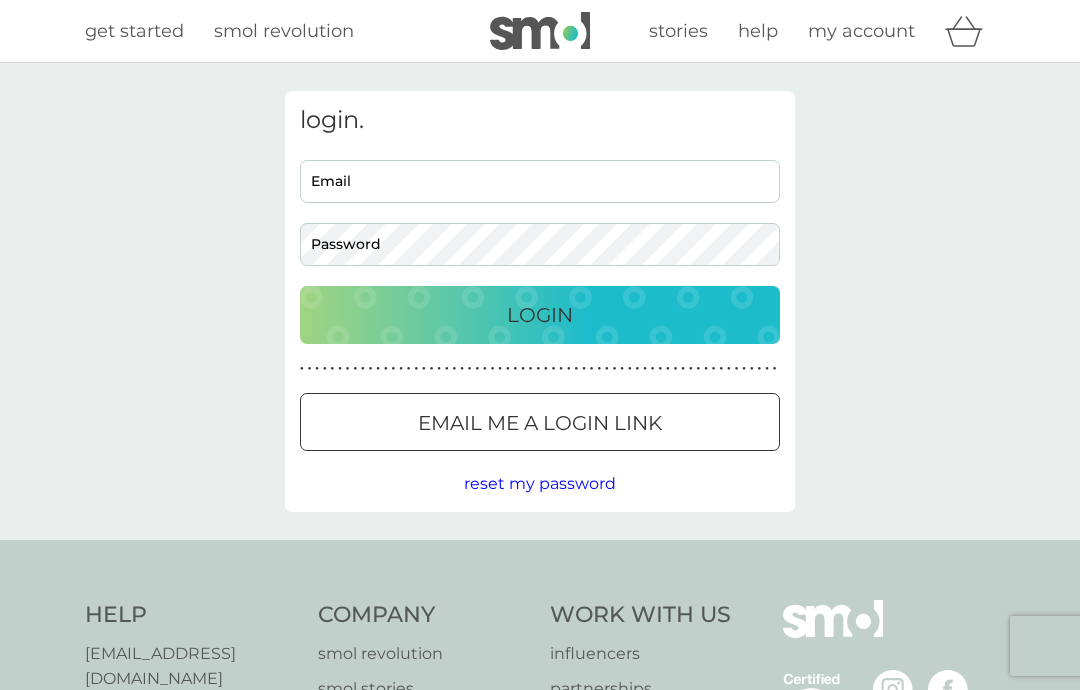 scroll, scrollTop: 0, scrollLeft: 0, axis: both 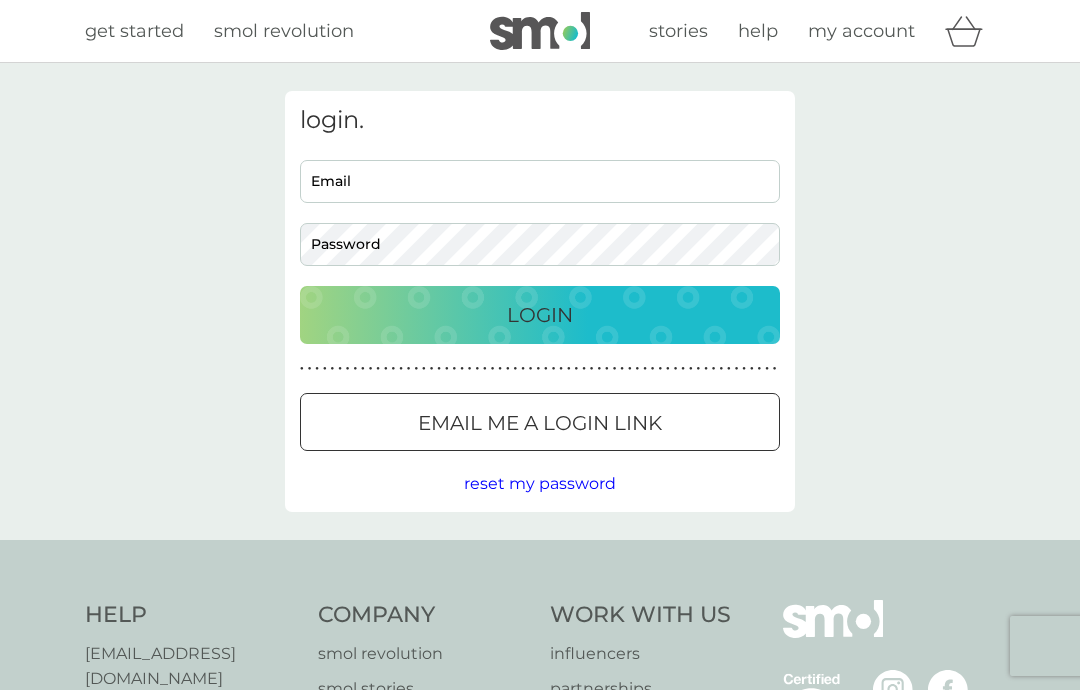 click on "Email" at bounding box center [540, 181] 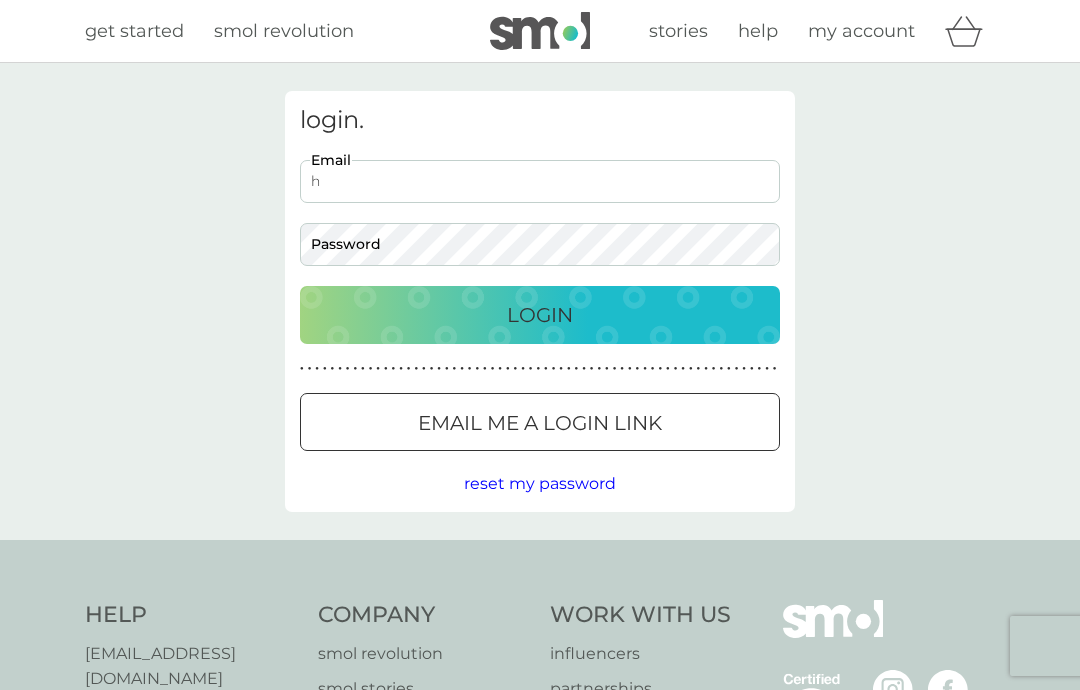 type on "helen@rmauk.co.uk" 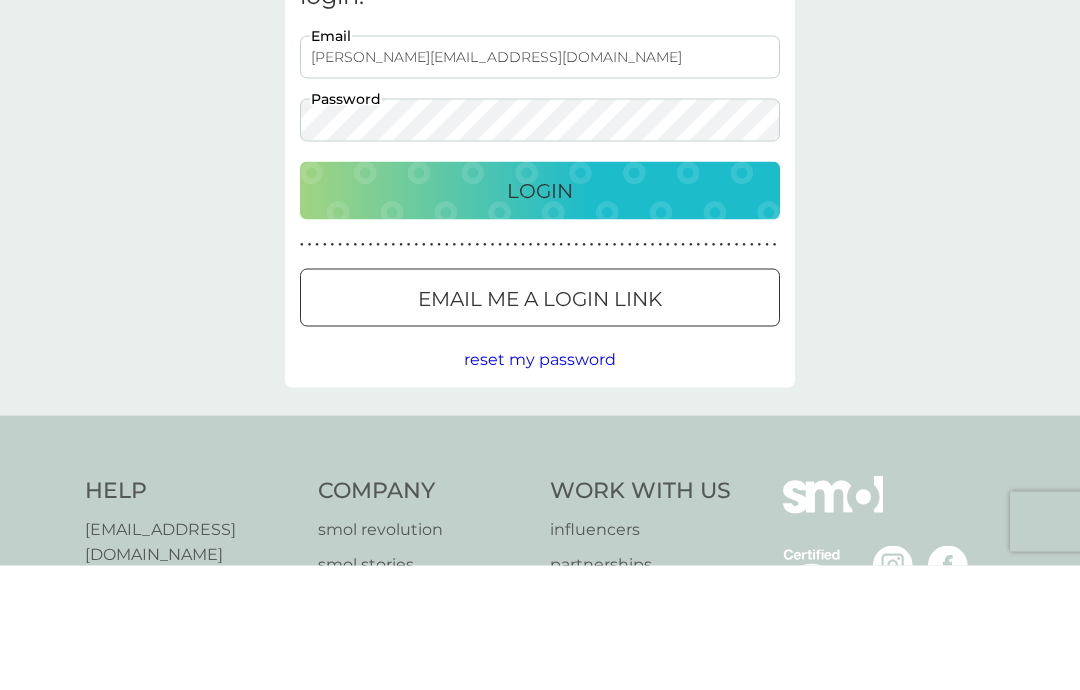 click on "Login" at bounding box center (540, 315) 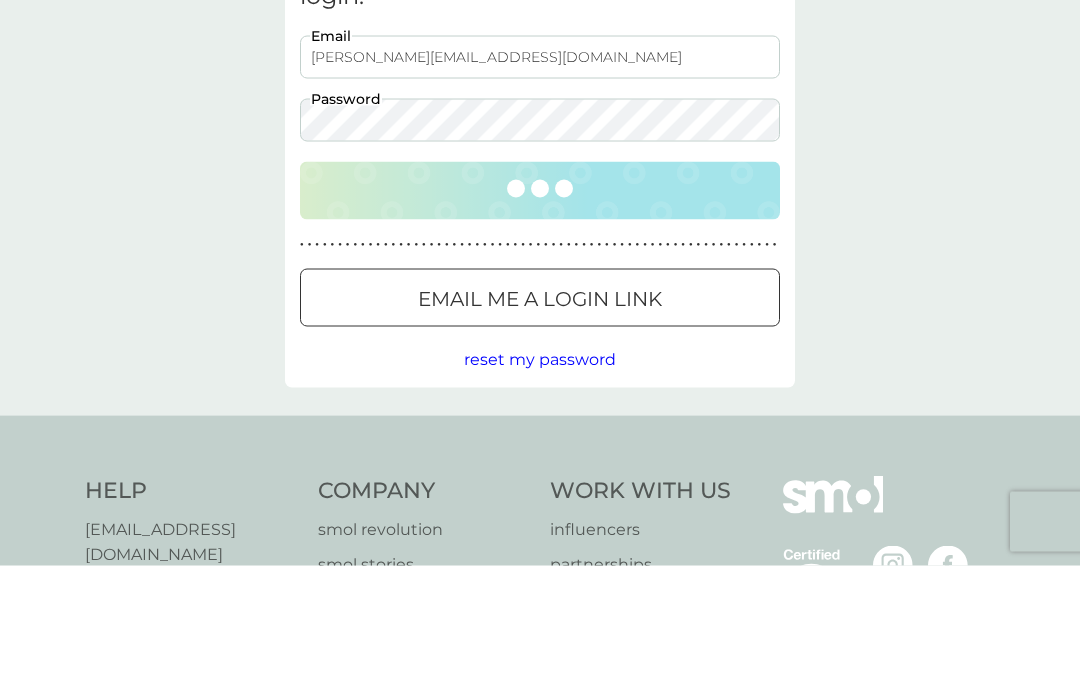 scroll, scrollTop: 125, scrollLeft: 0, axis: vertical 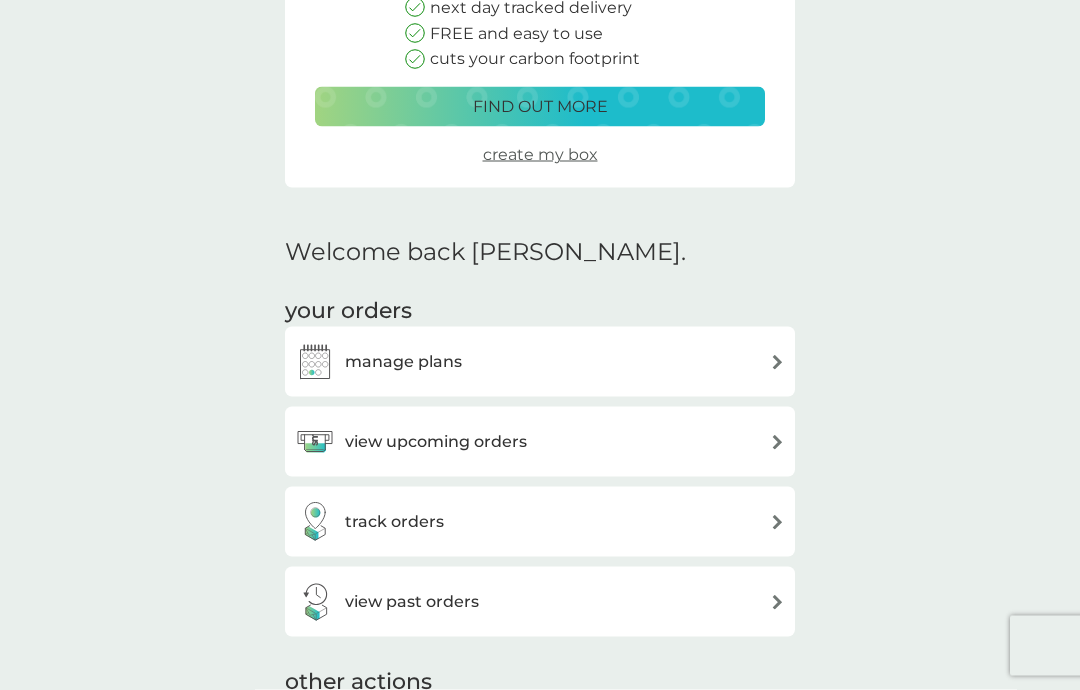 click on "view upcoming orders" at bounding box center (540, 442) 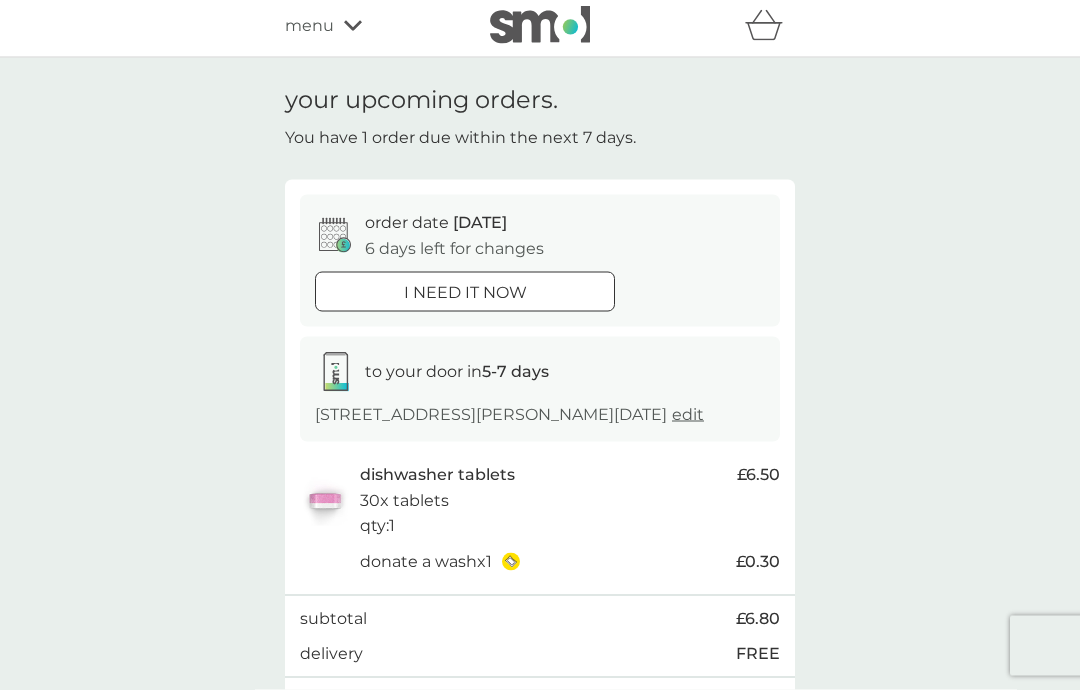 scroll, scrollTop: 15, scrollLeft: 0, axis: vertical 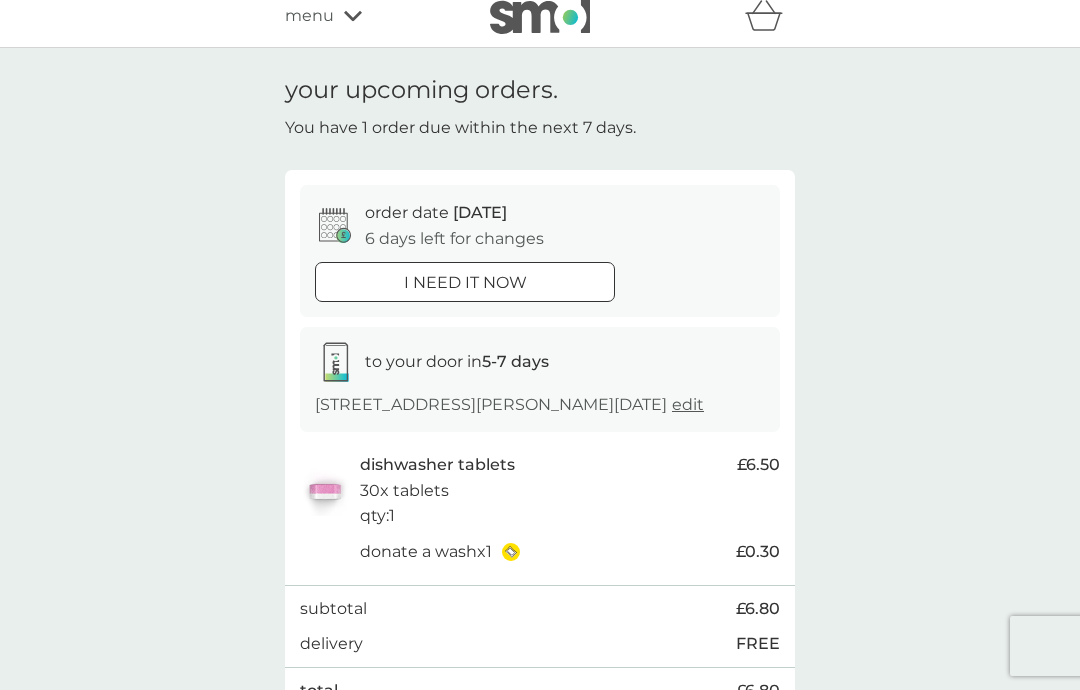 click on "5-7 days" at bounding box center (515, 361) 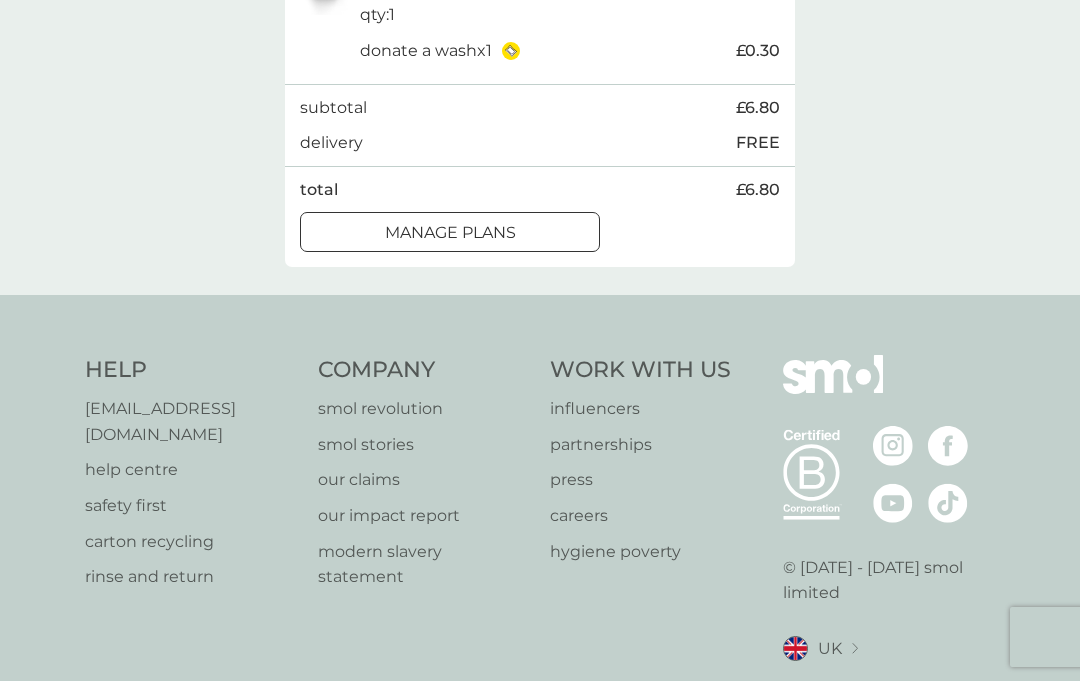 scroll, scrollTop: 587, scrollLeft: 0, axis: vertical 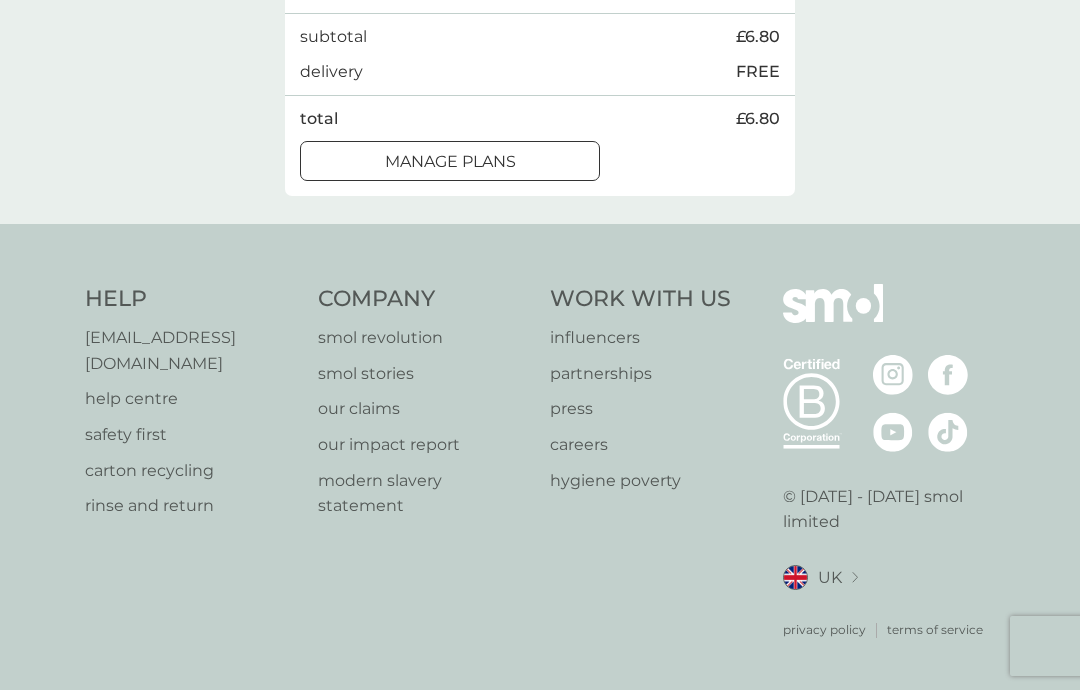 click on "manage plans" at bounding box center (450, 162) 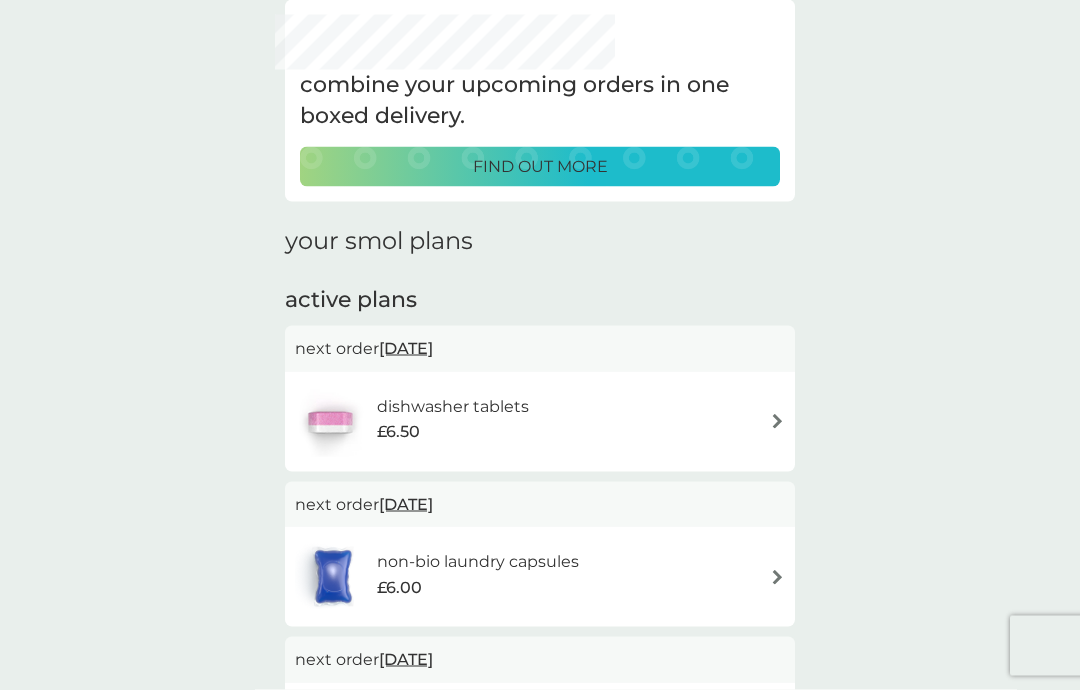 scroll, scrollTop: 96, scrollLeft: 0, axis: vertical 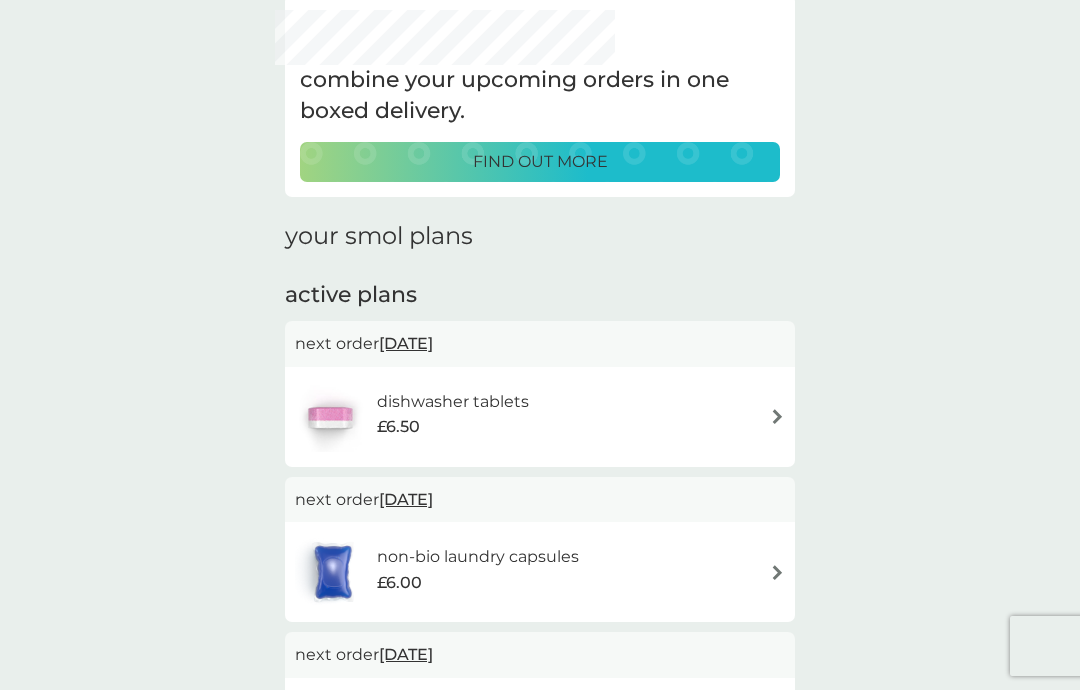 click on "[DATE]" at bounding box center (406, 343) 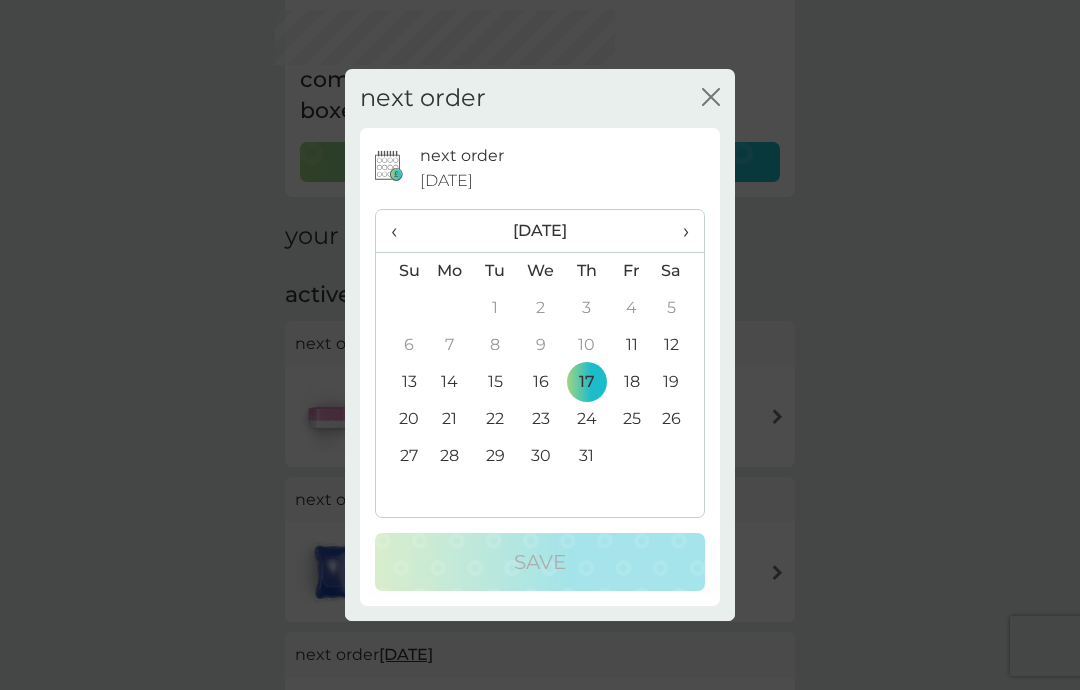 click on "›" at bounding box center [679, 231] 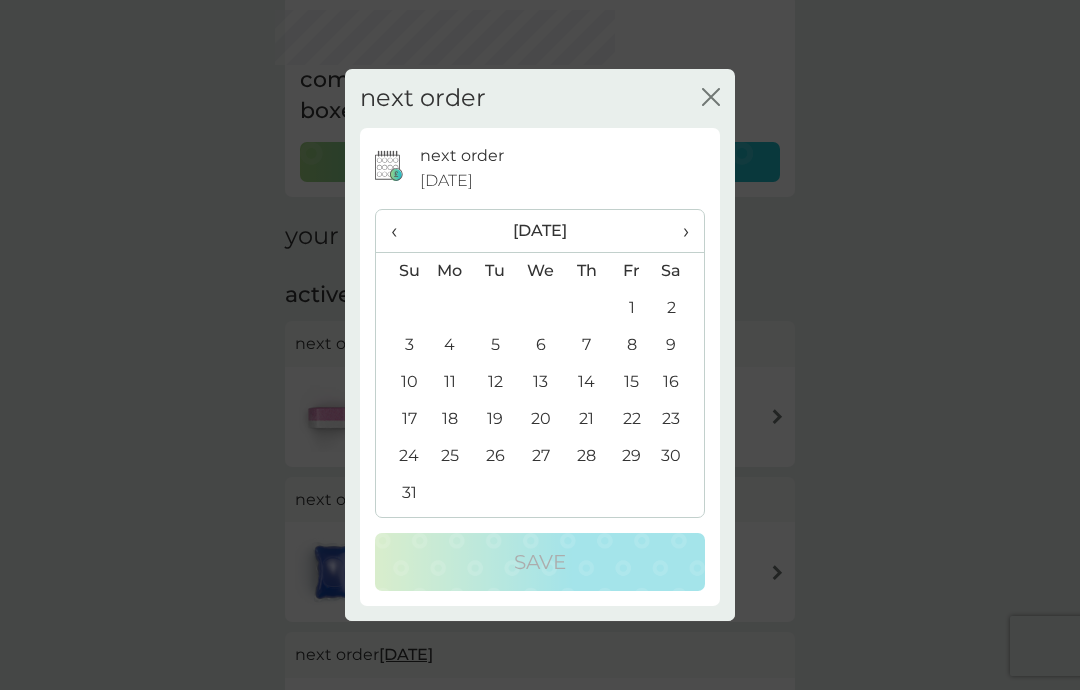 click on "6" at bounding box center [541, 345] 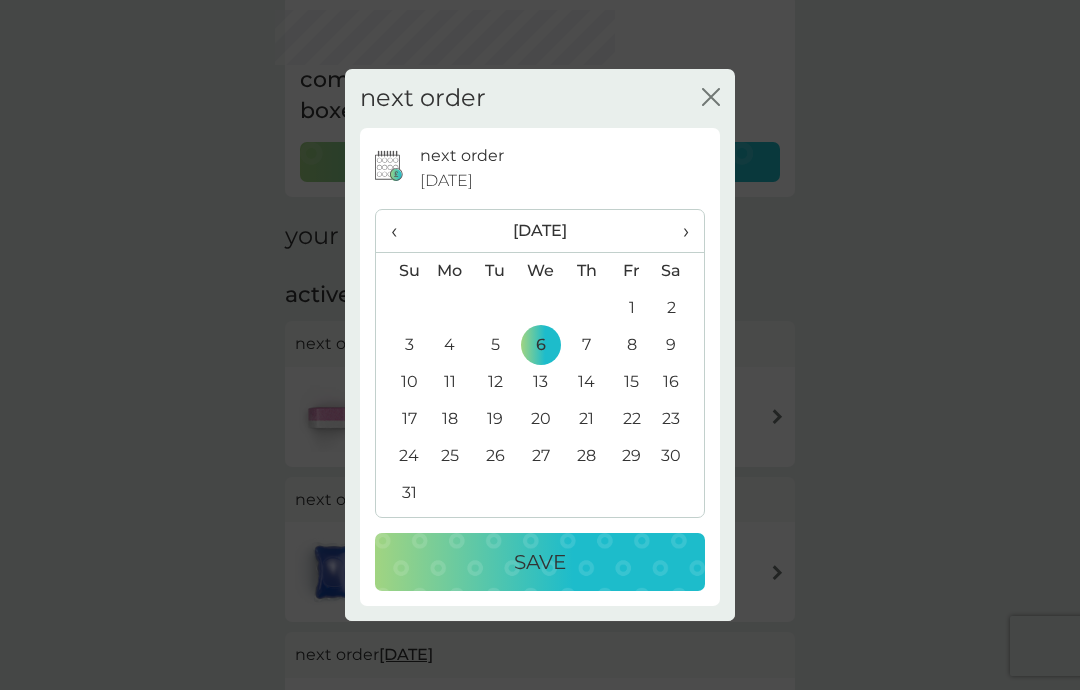 click on "Save" at bounding box center (540, 562) 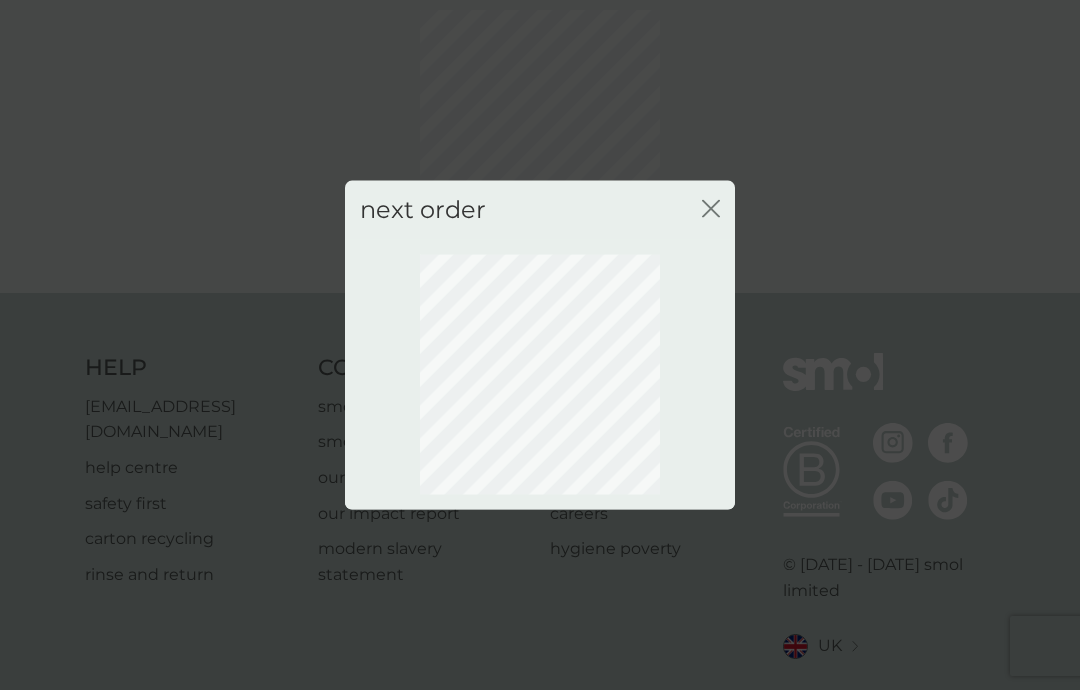scroll, scrollTop: 67, scrollLeft: 0, axis: vertical 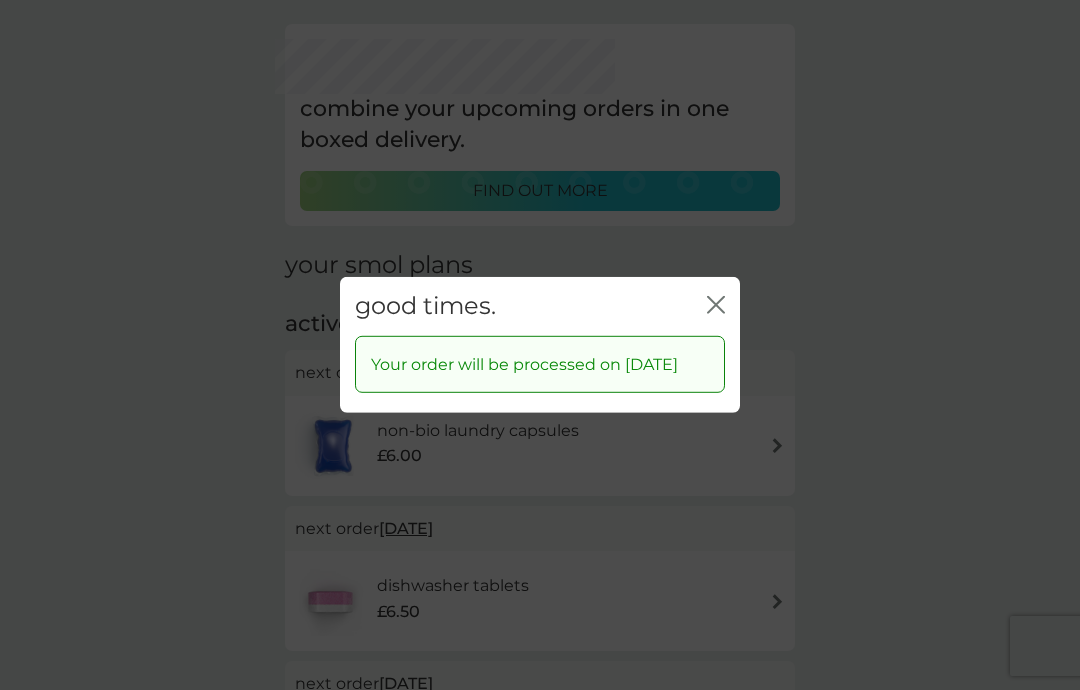 click on "close" 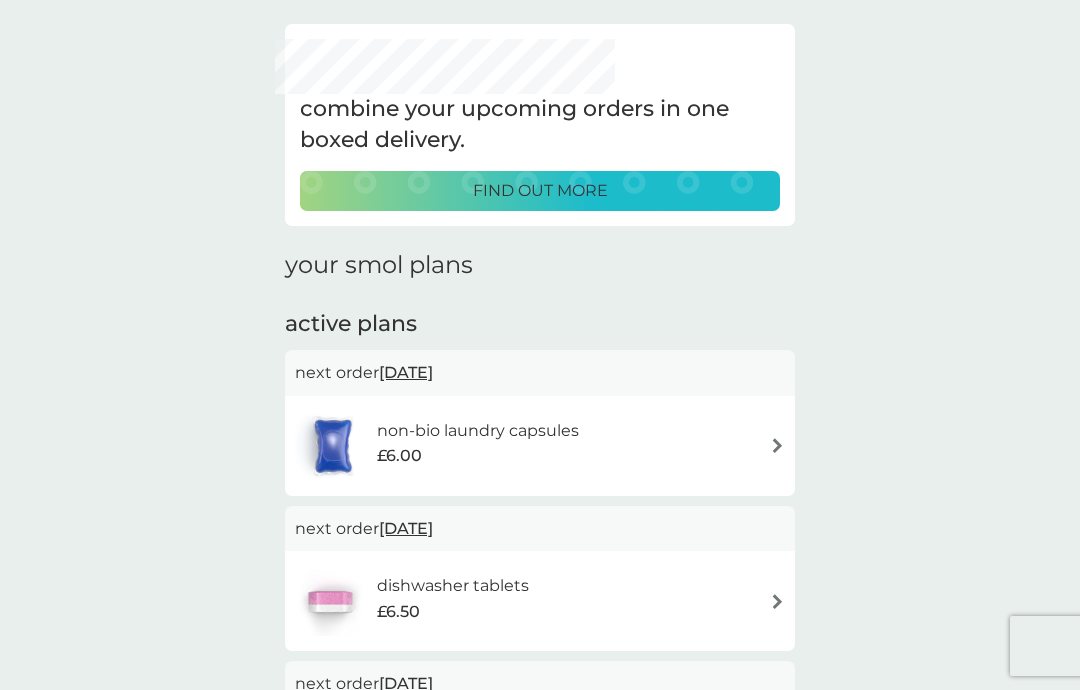 click on "[DATE]" at bounding box center [406, 372] 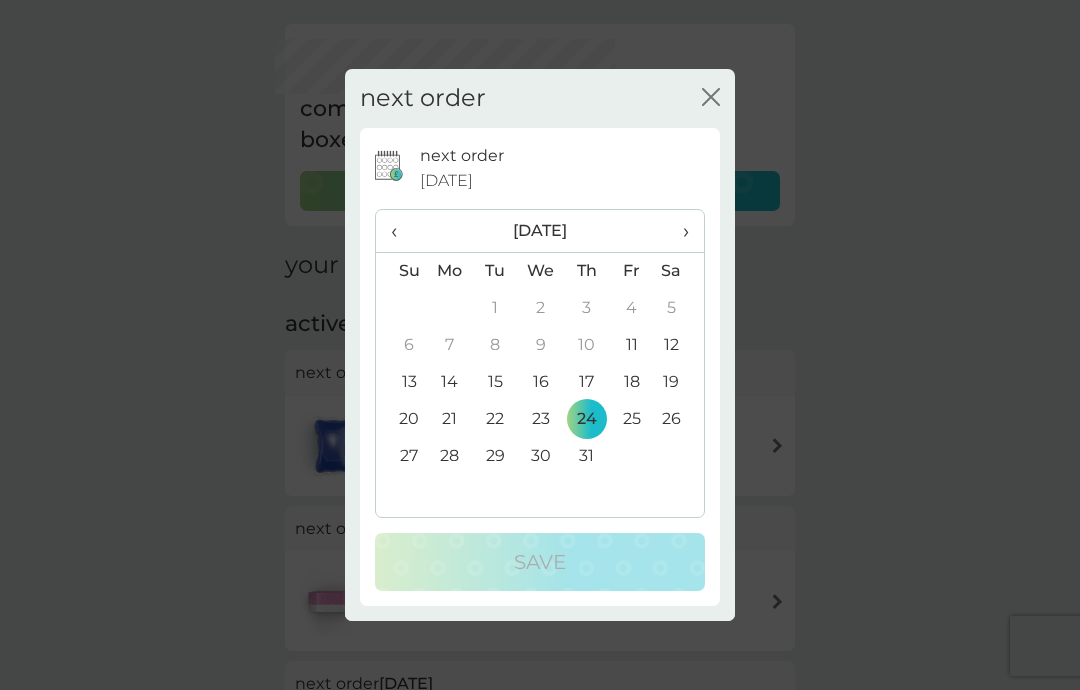 click on "›" at bounding box center (679, 231) 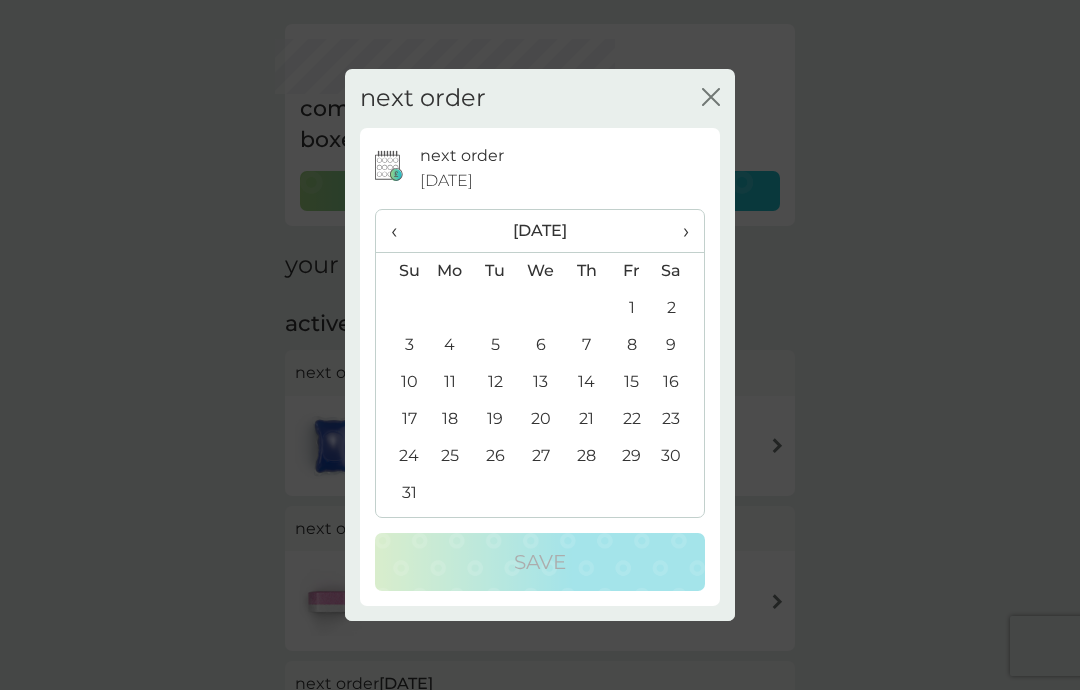click on "6" at bounding box center (541, 345) 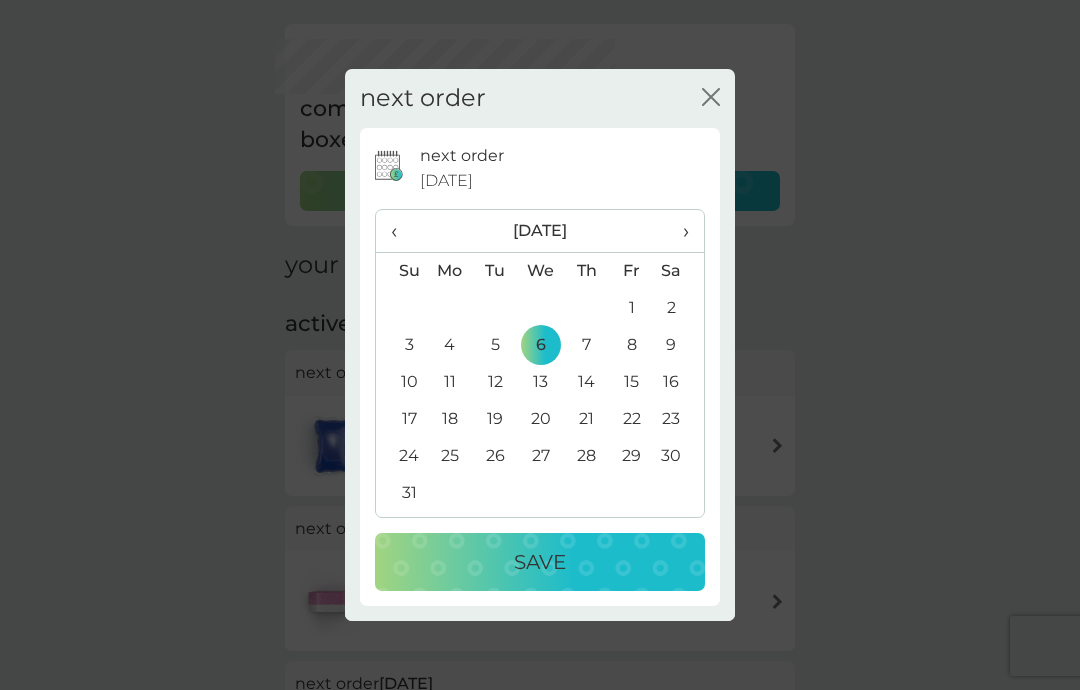 click on "Save" at bounding box center (540, 562) 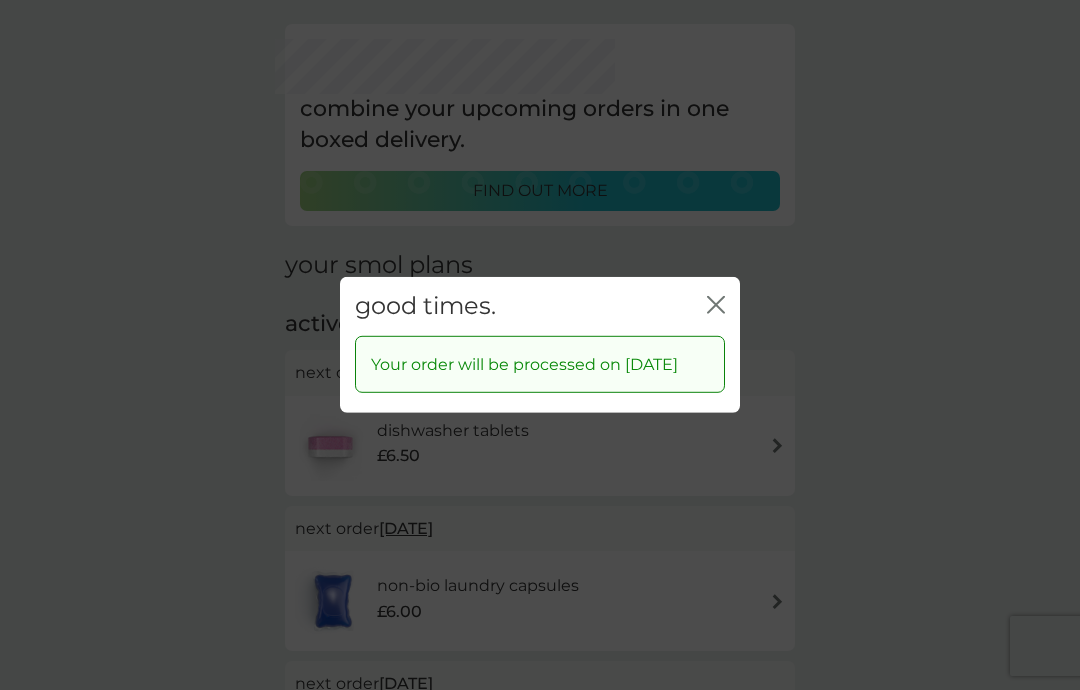 click on "close" 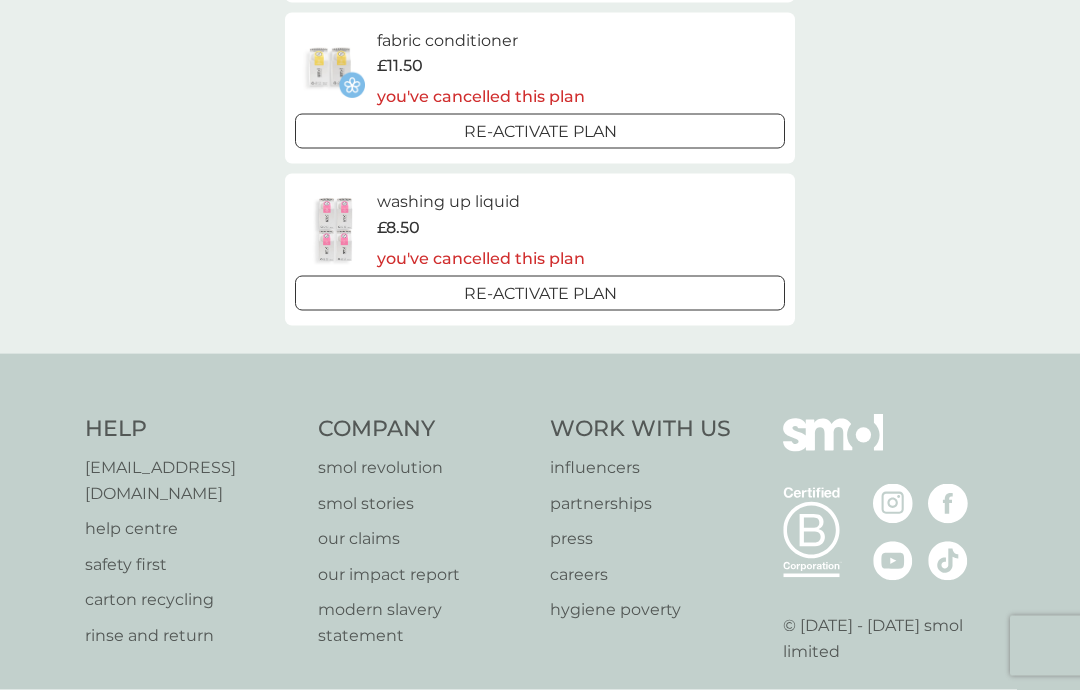 scroll, scrollTop: 1111, scrollLeft: 0, axis: vertical 